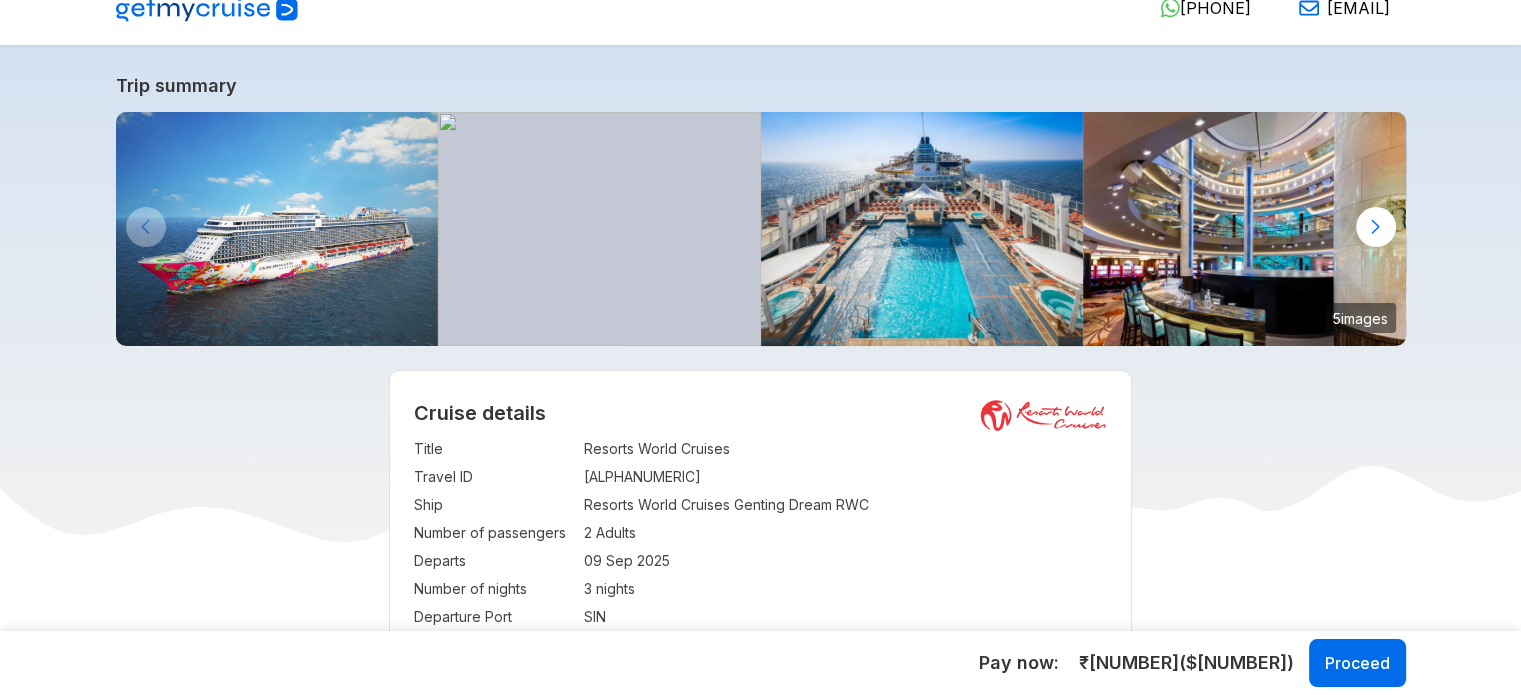 scroll, scrollTop: 100, scrollLeft: 0, axis: vertical 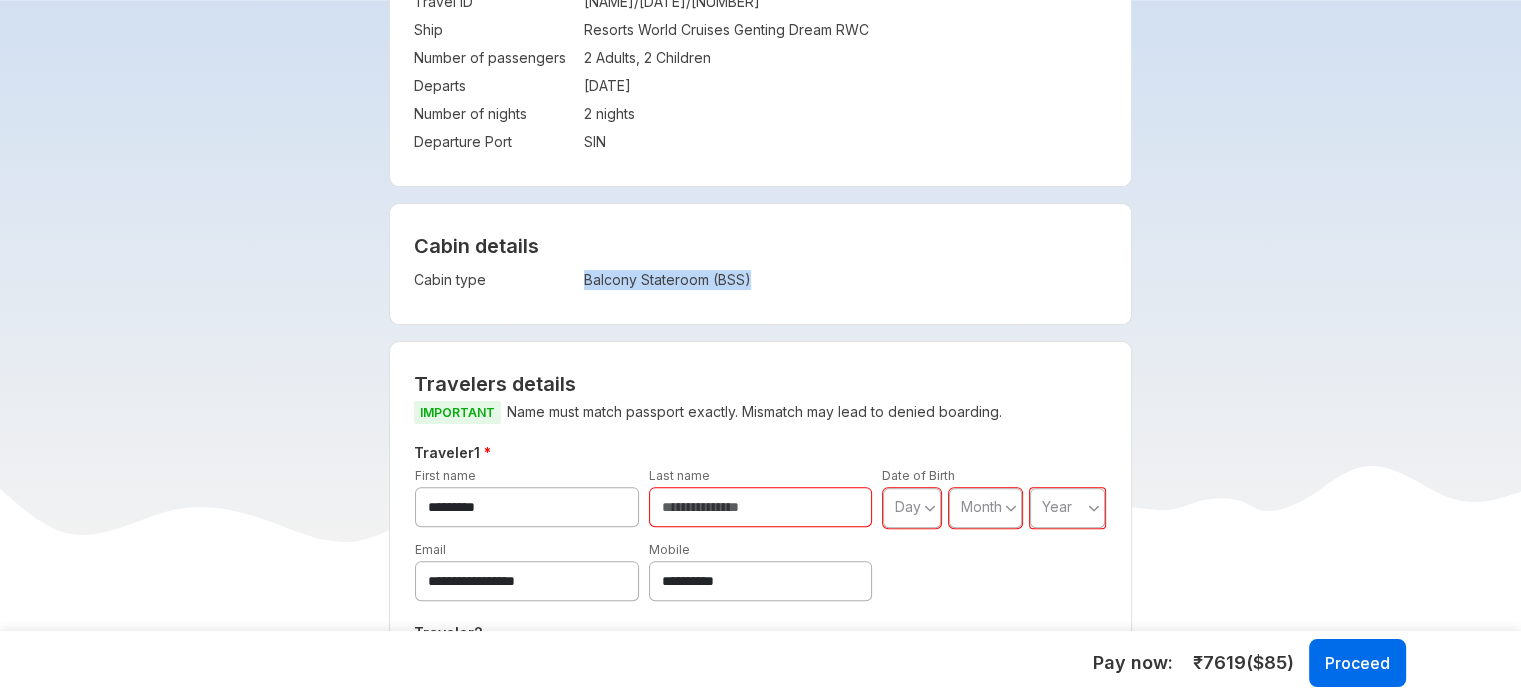 drag, startPoint x: 773, startPoint y: 276, endPoint x: 580, endPoint y: 282, distance: 193.09325 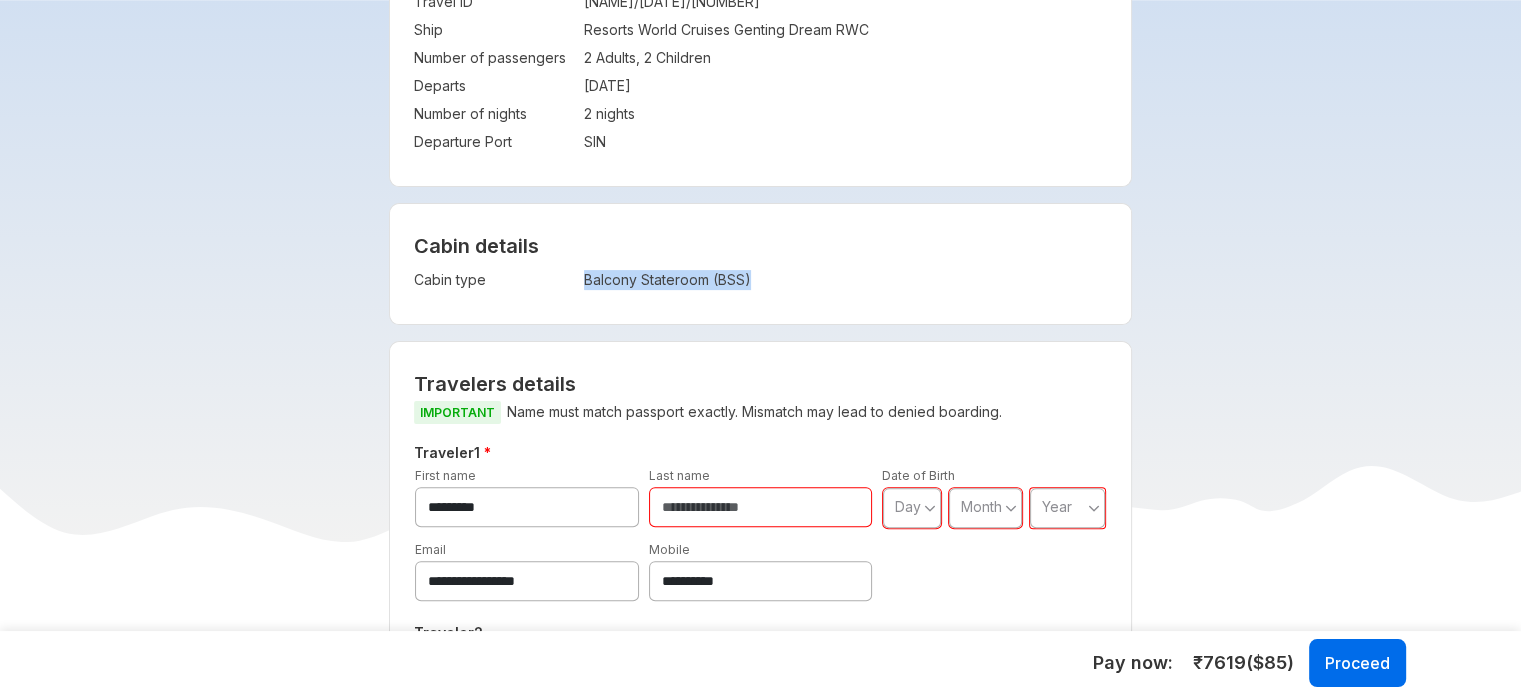 copy on "Balcony Stateroom (BSS)" 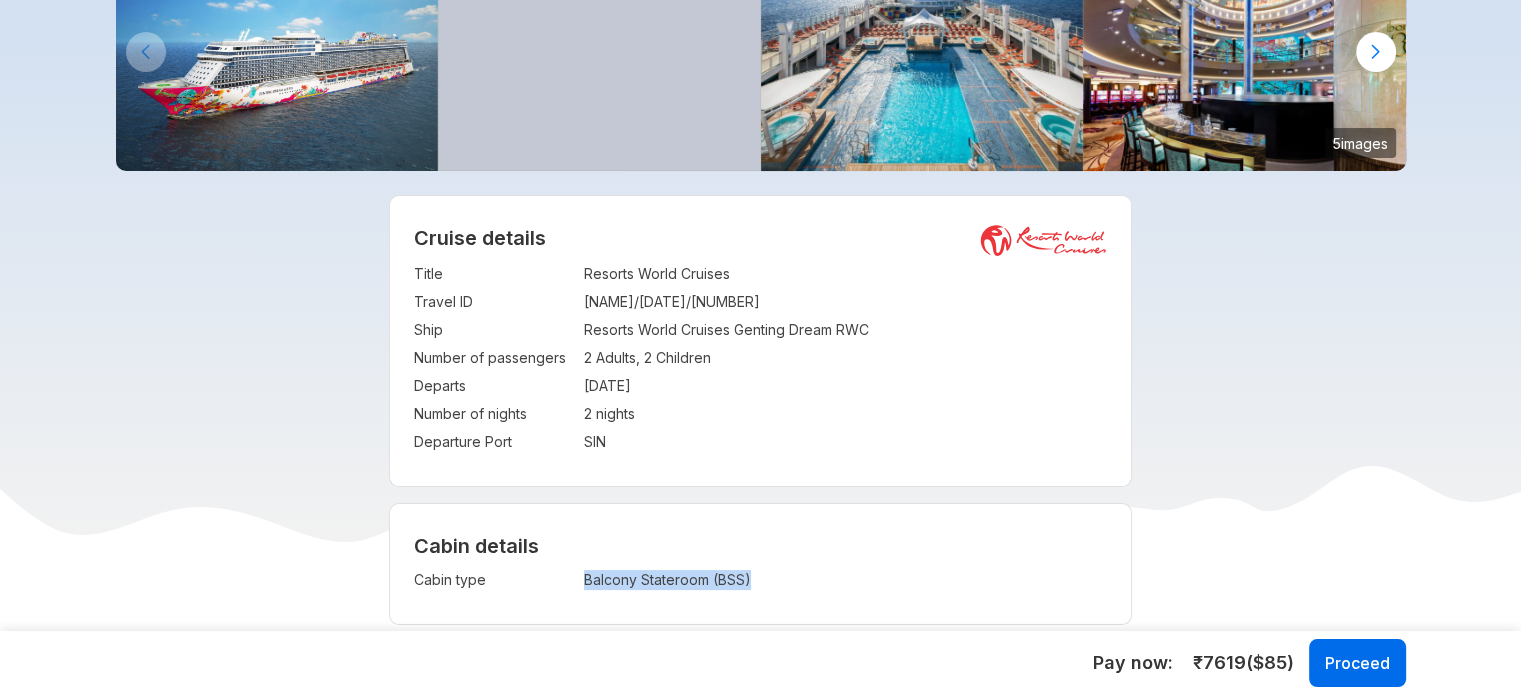 scroll, scrollTop: 0, scrollLeft: 0, axis: both 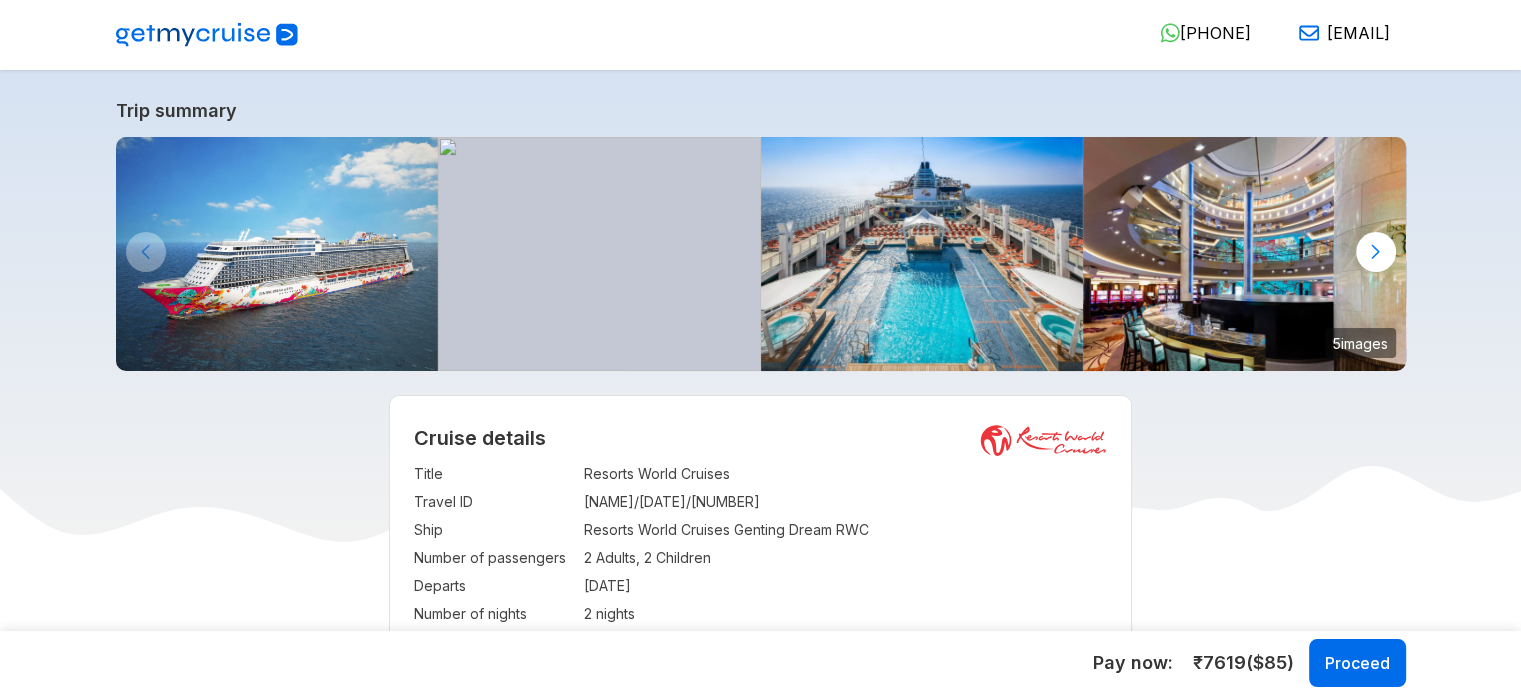click on "**********" at bounding box center [761, 5832] 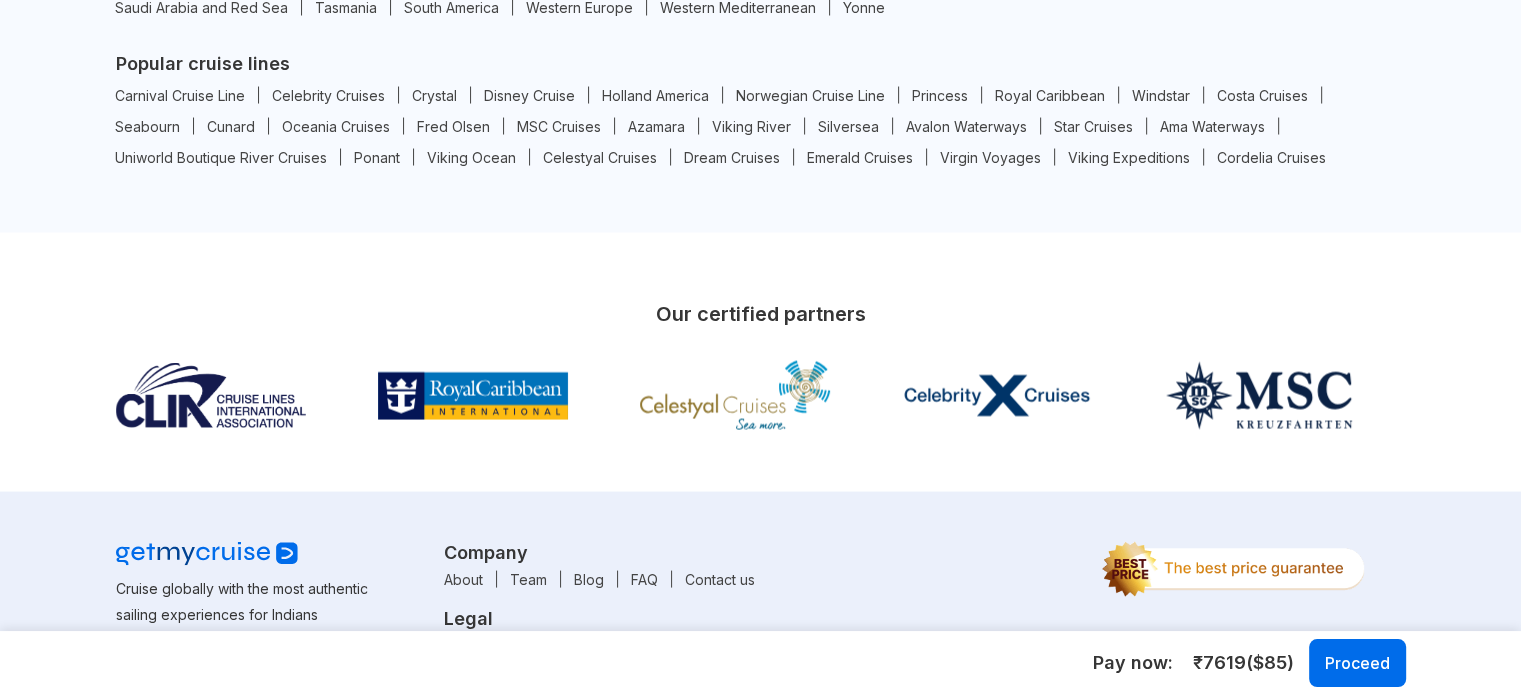 scroll, scrollTop: 11668, scrollLeft: 0, axis: vertical 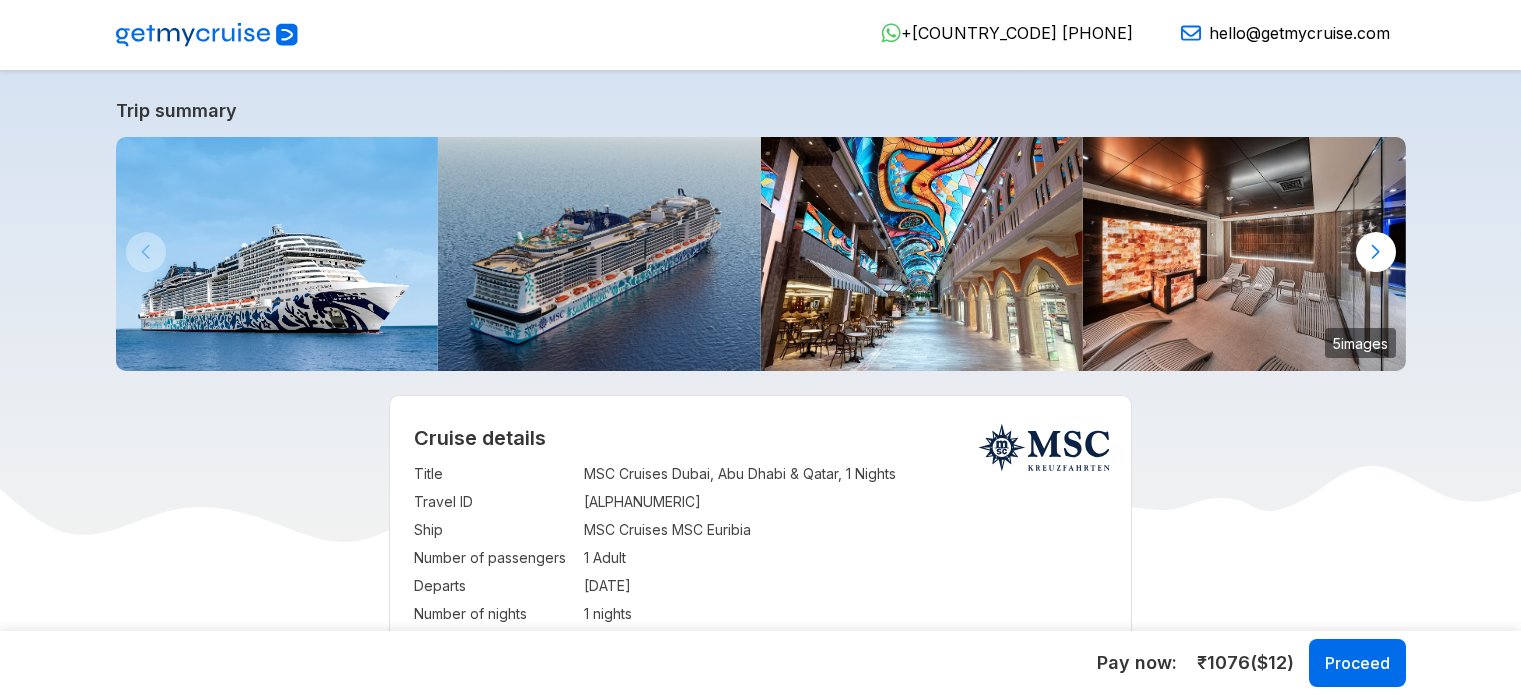 select on "**" 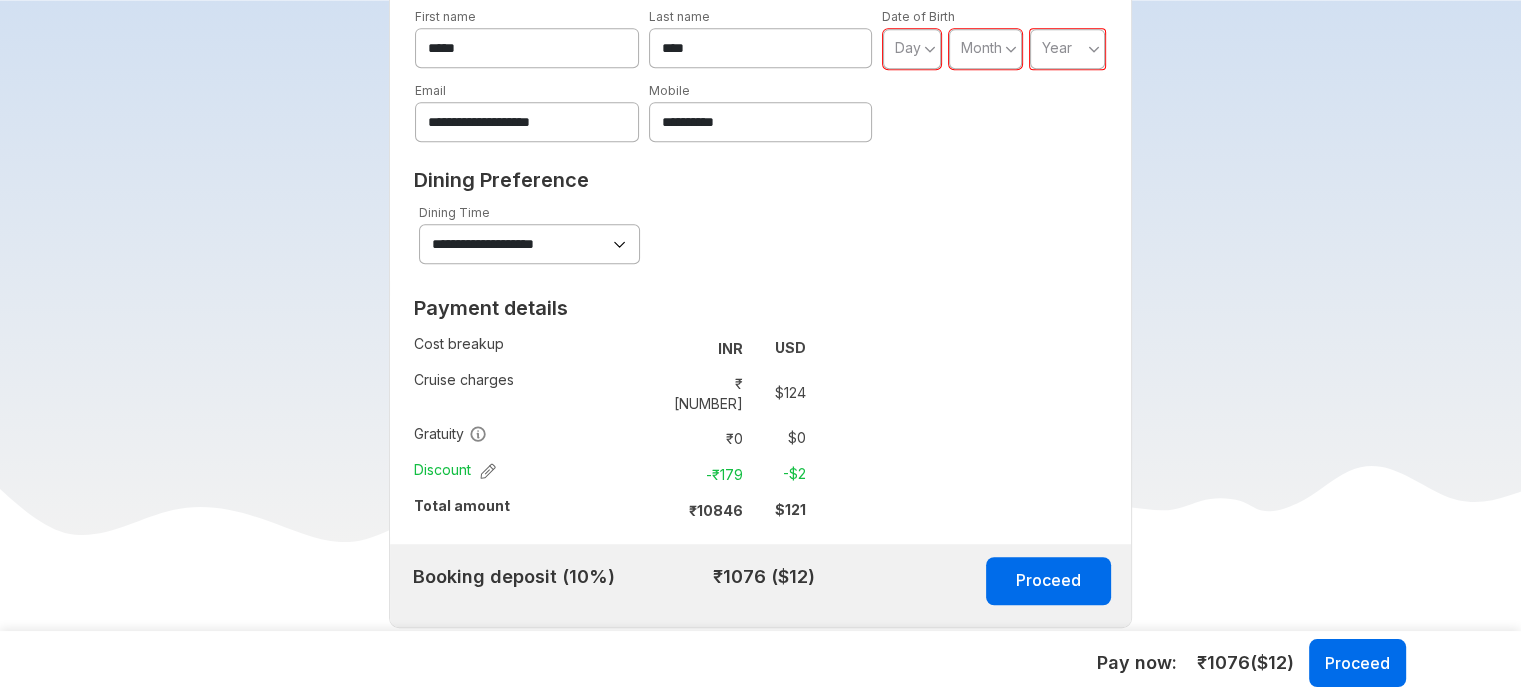 scroll, scrollTop: 0, scrollLeft: 0, axis: both 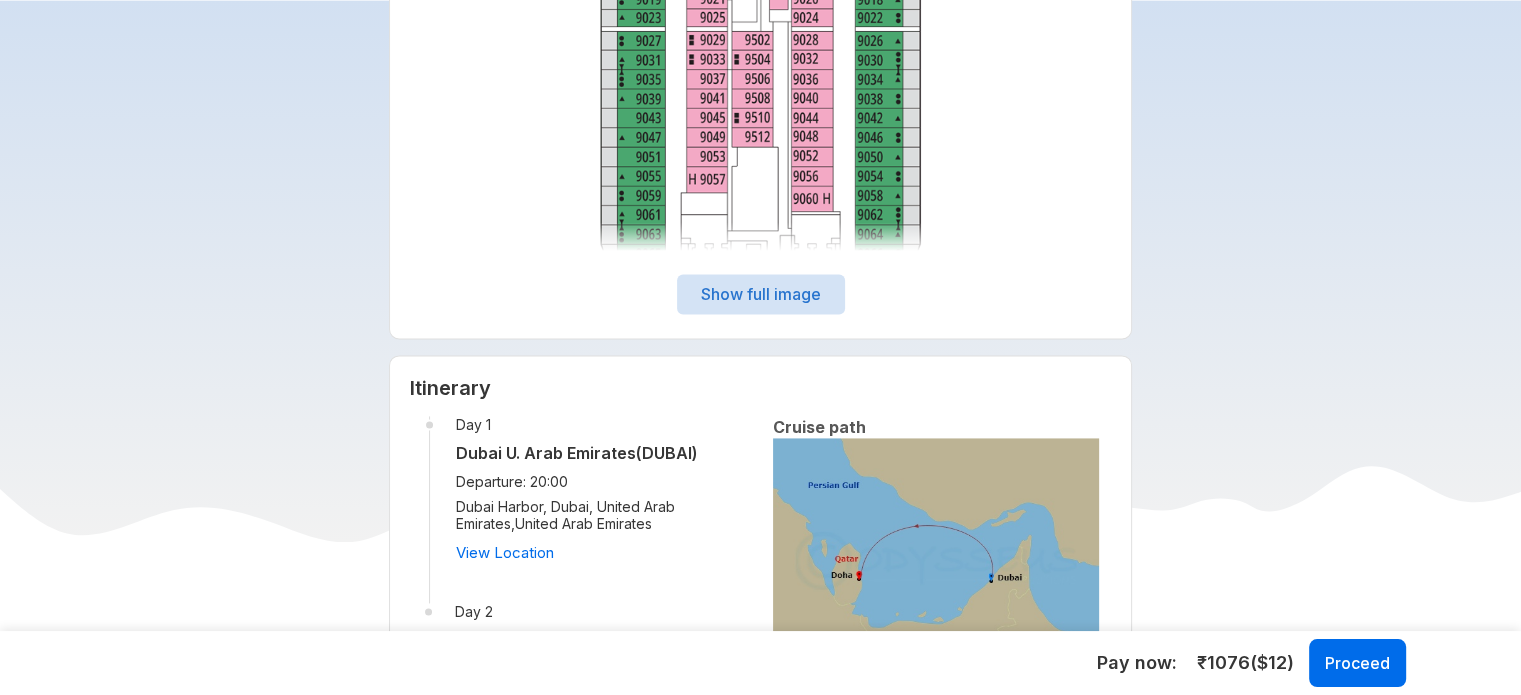 click on "Show full image" at bounding box center [761, 294] 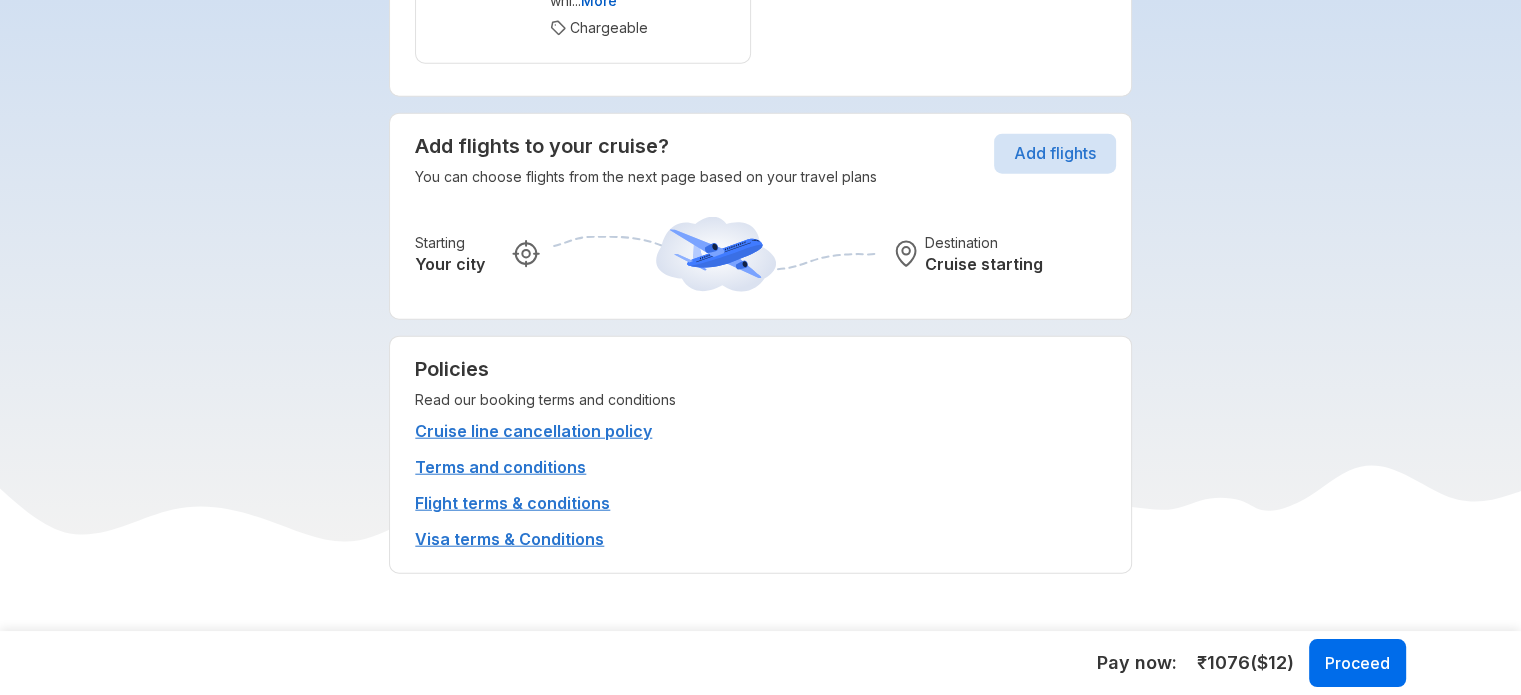 scroll, scrollTop: 12300, scrollLeft: 0, axis: vertical 